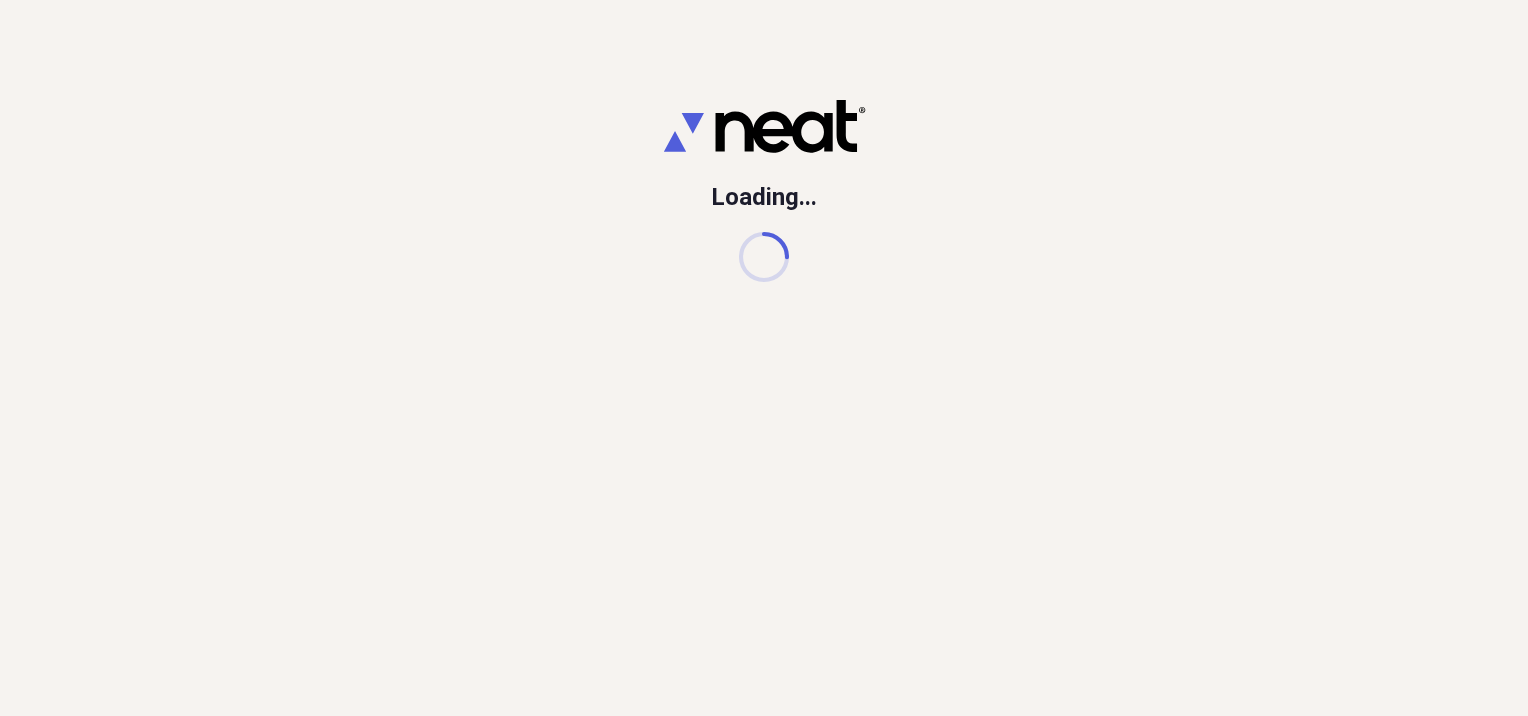 scroll, scrollTop: 0, scrollLeft: 0, axis: both 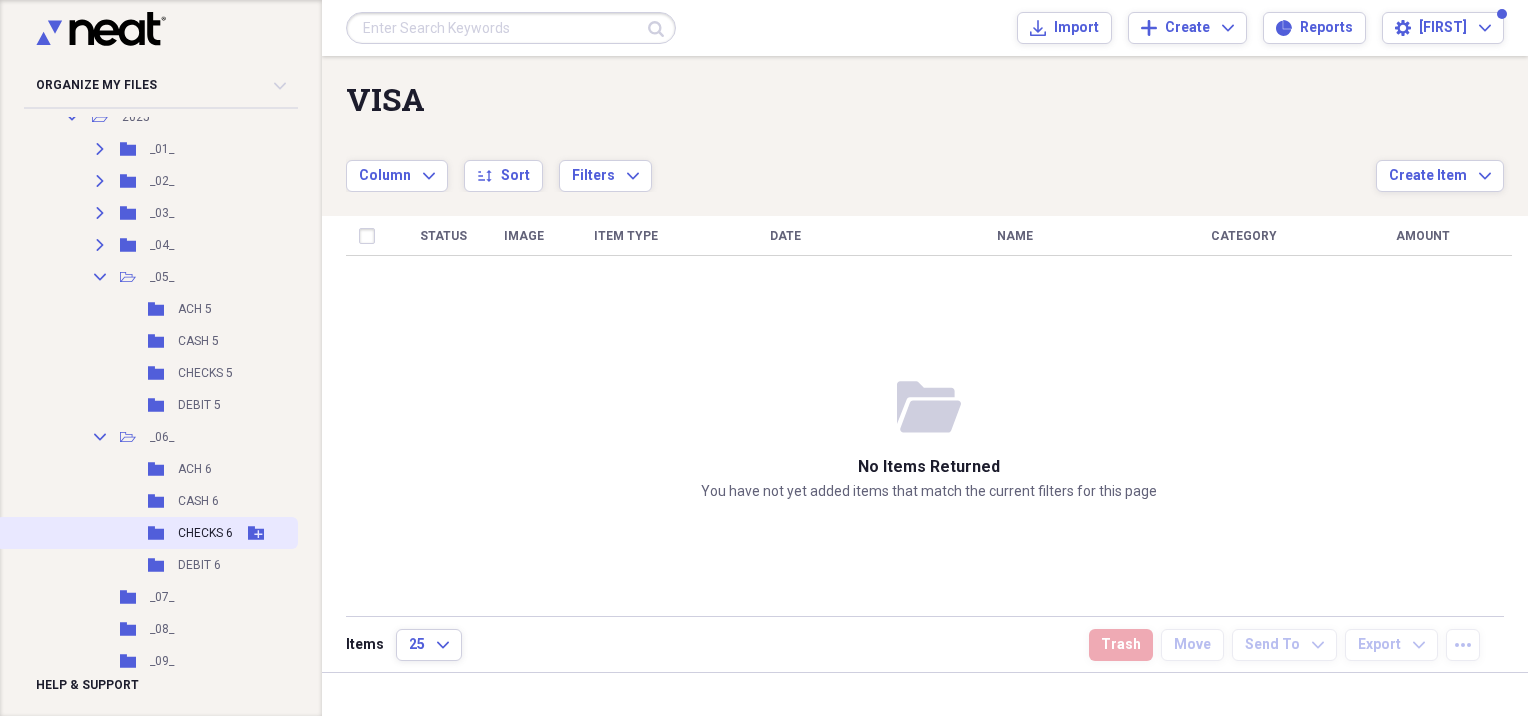 click on "CHECKS 6" at bounding box center [205, 533] 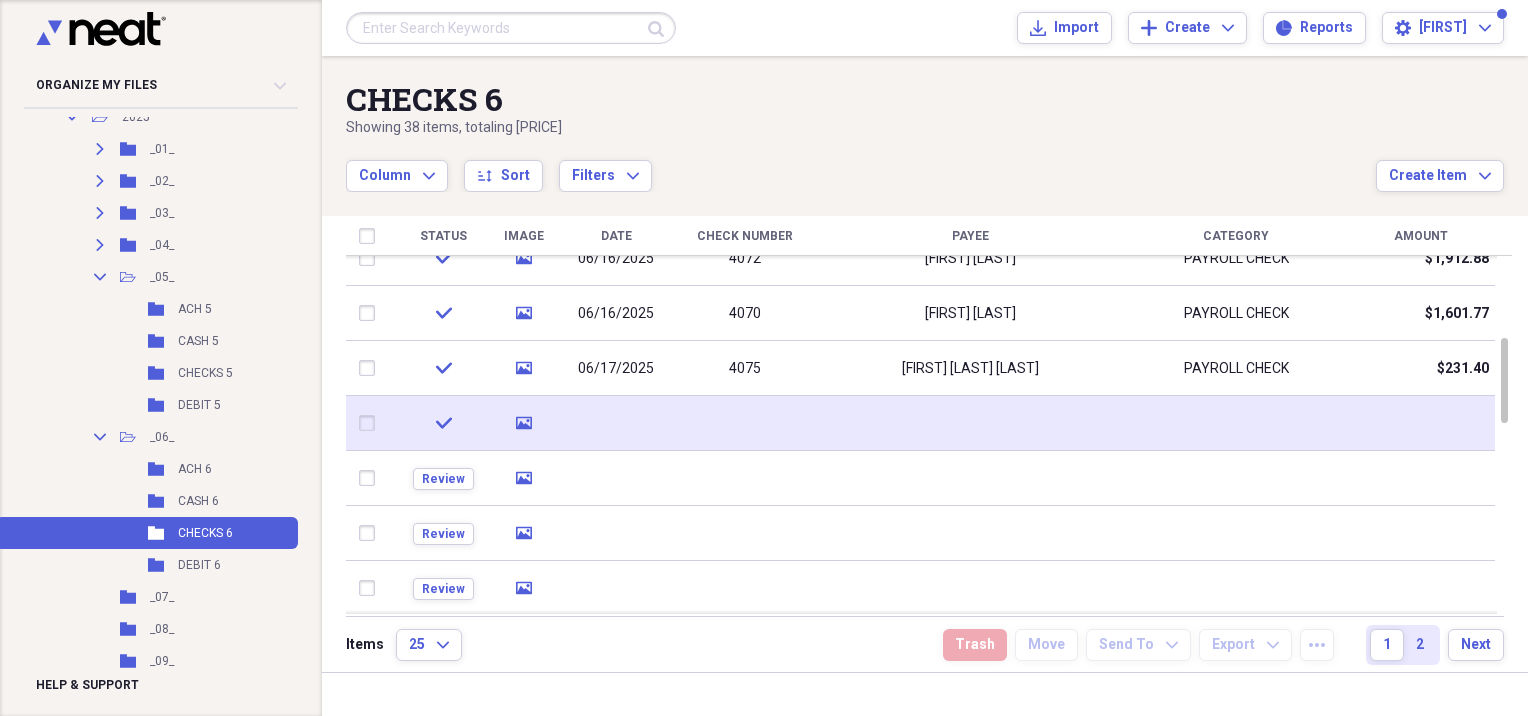 click on "media" at bounding box center [523, 423] 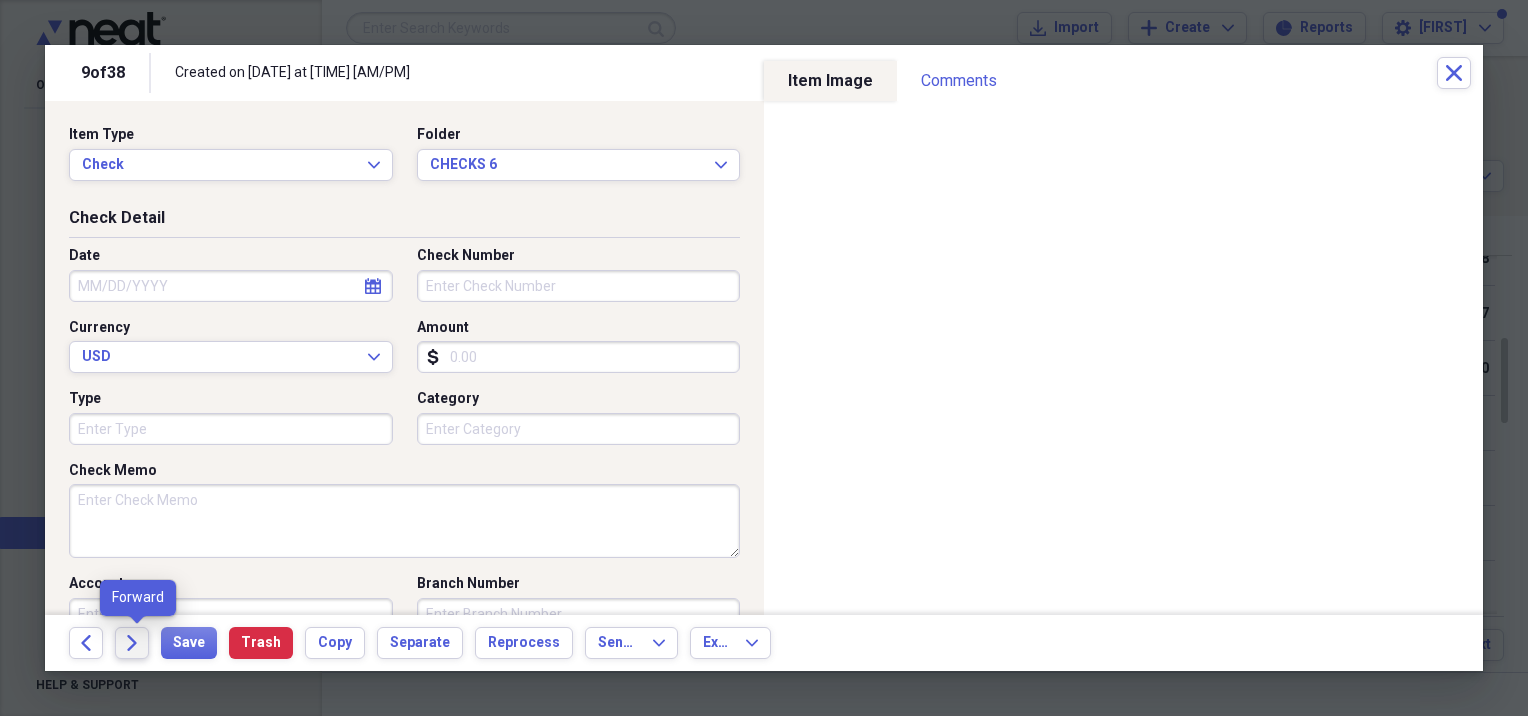 click on "Forward" 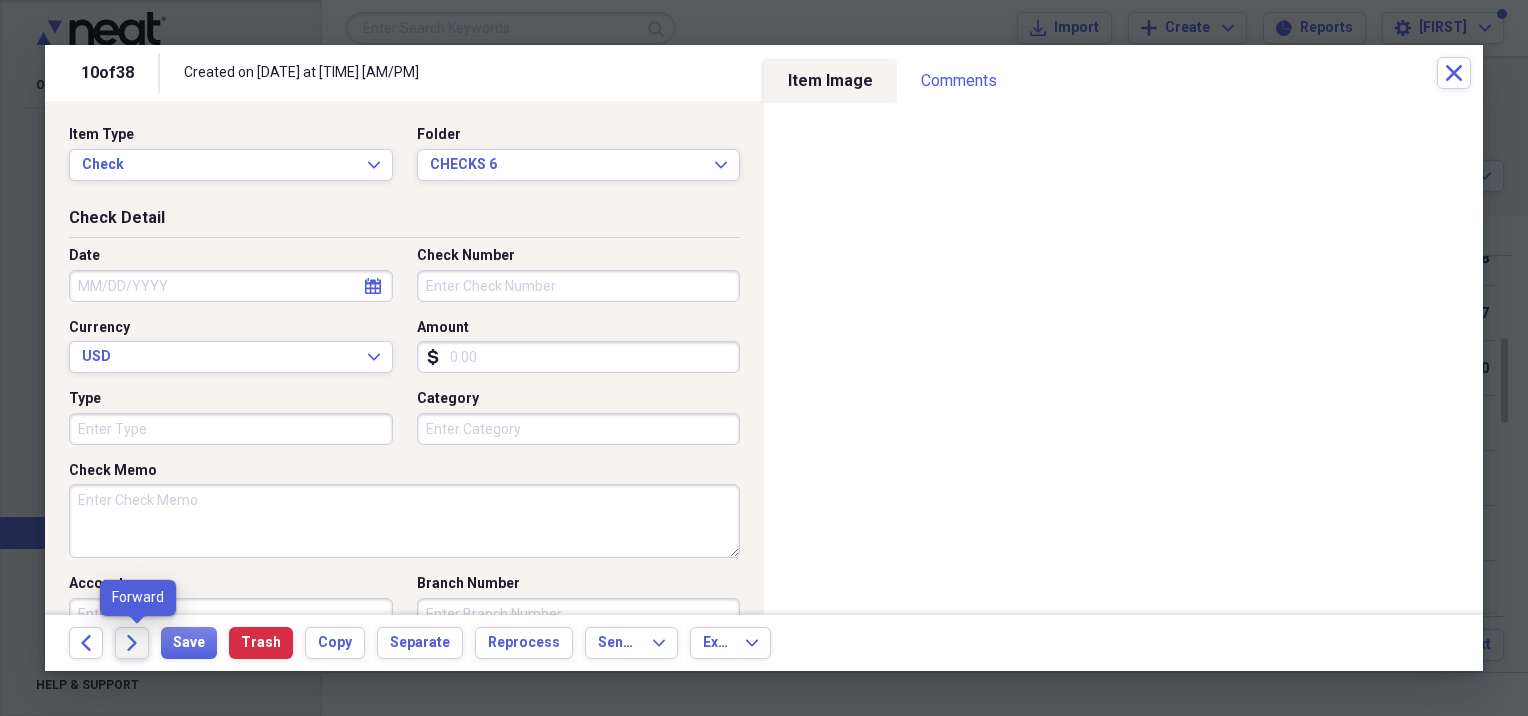 click on "Forward" 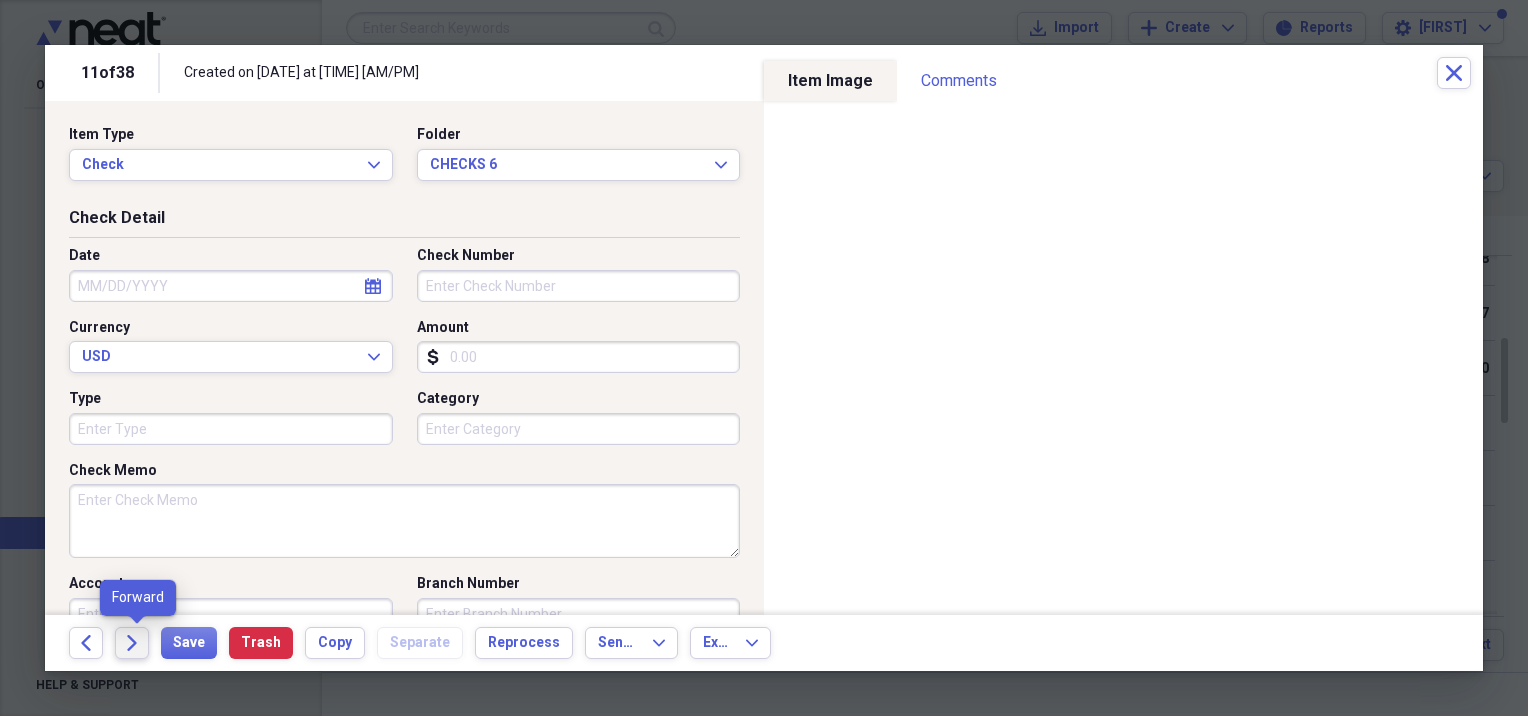 click on "Forward" 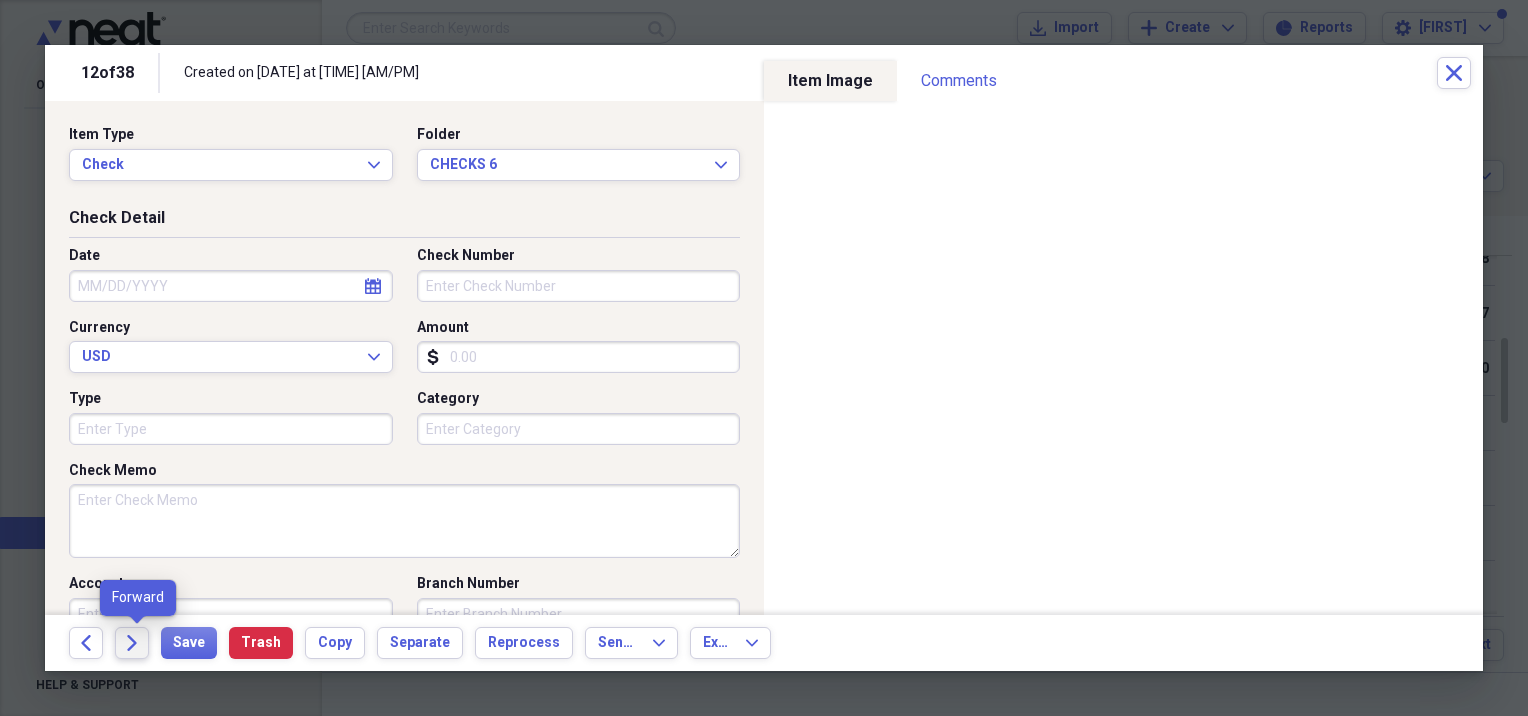 click on "Forward" 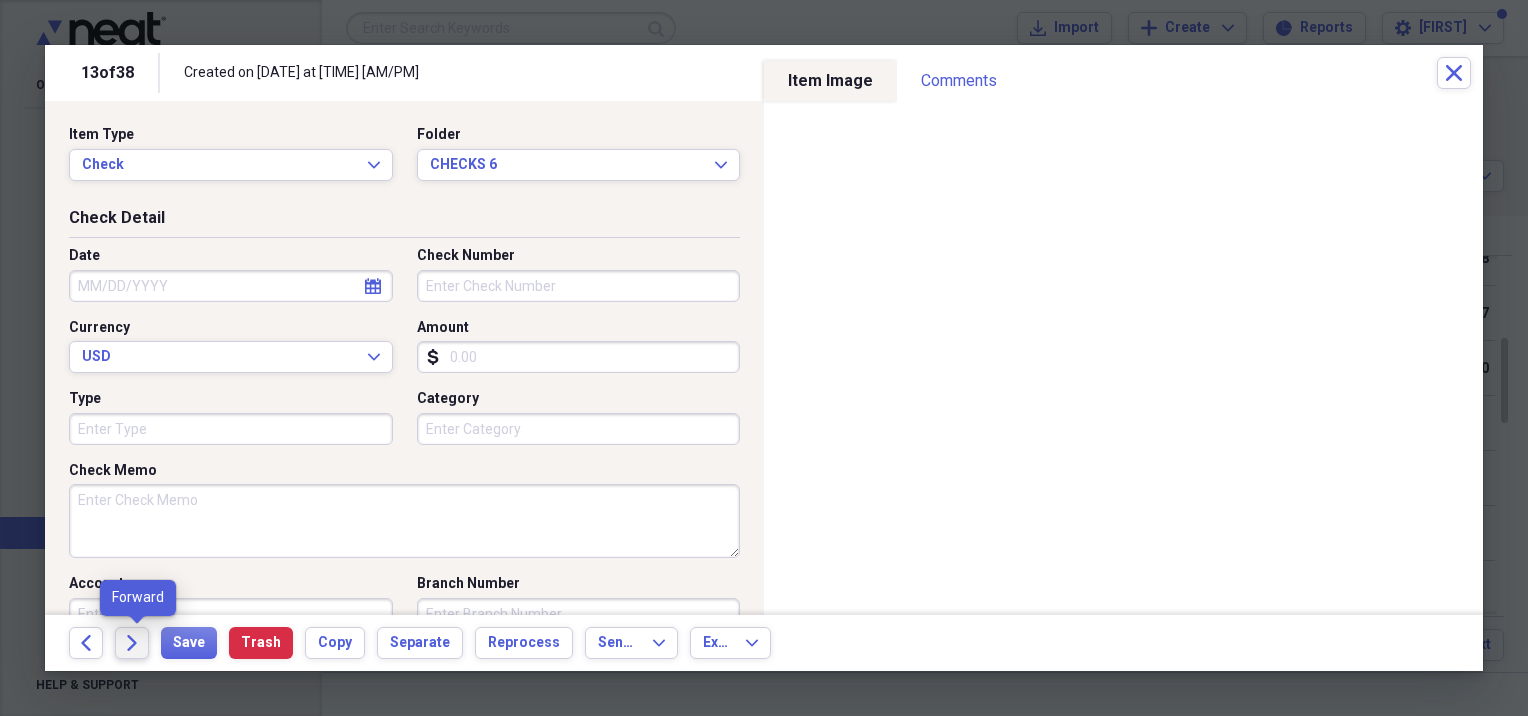 click on "Forward" 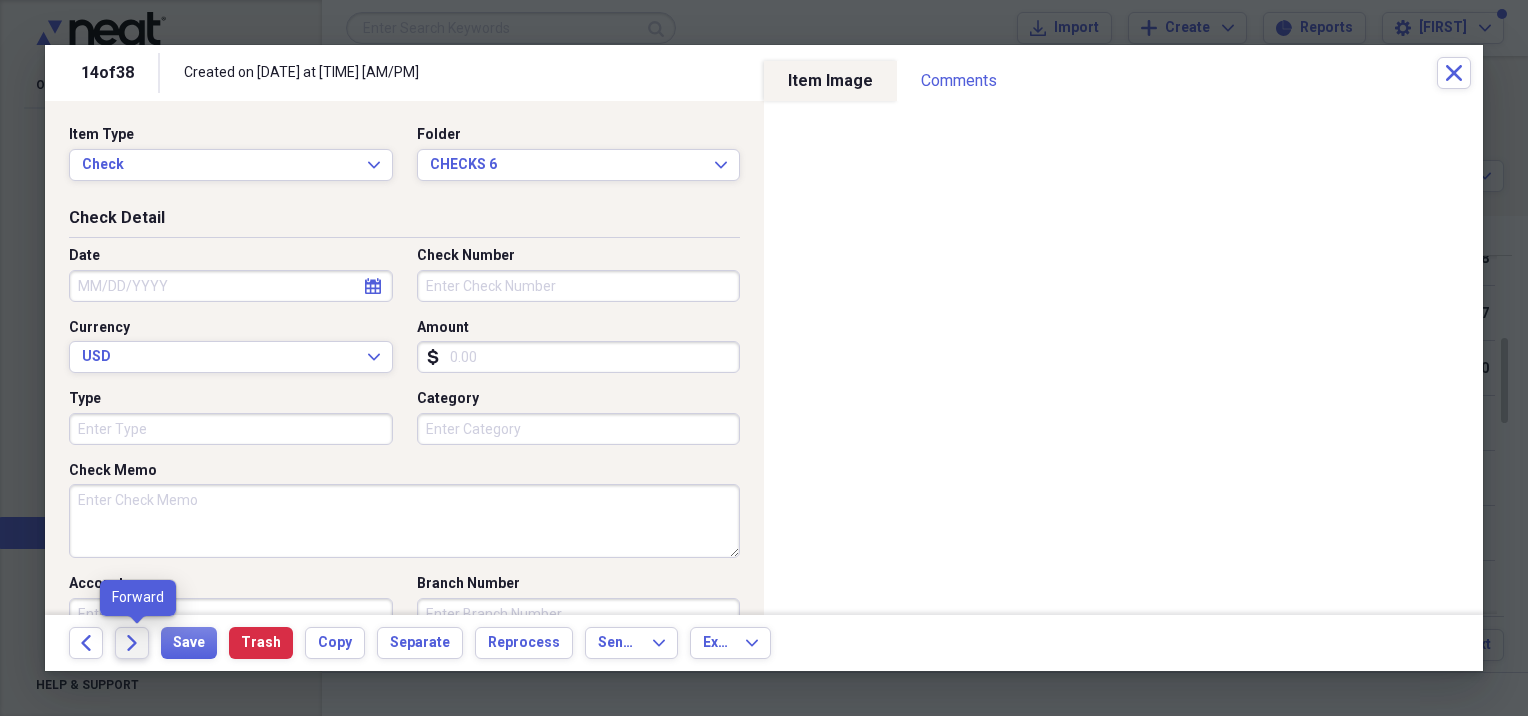 click on "Forward" 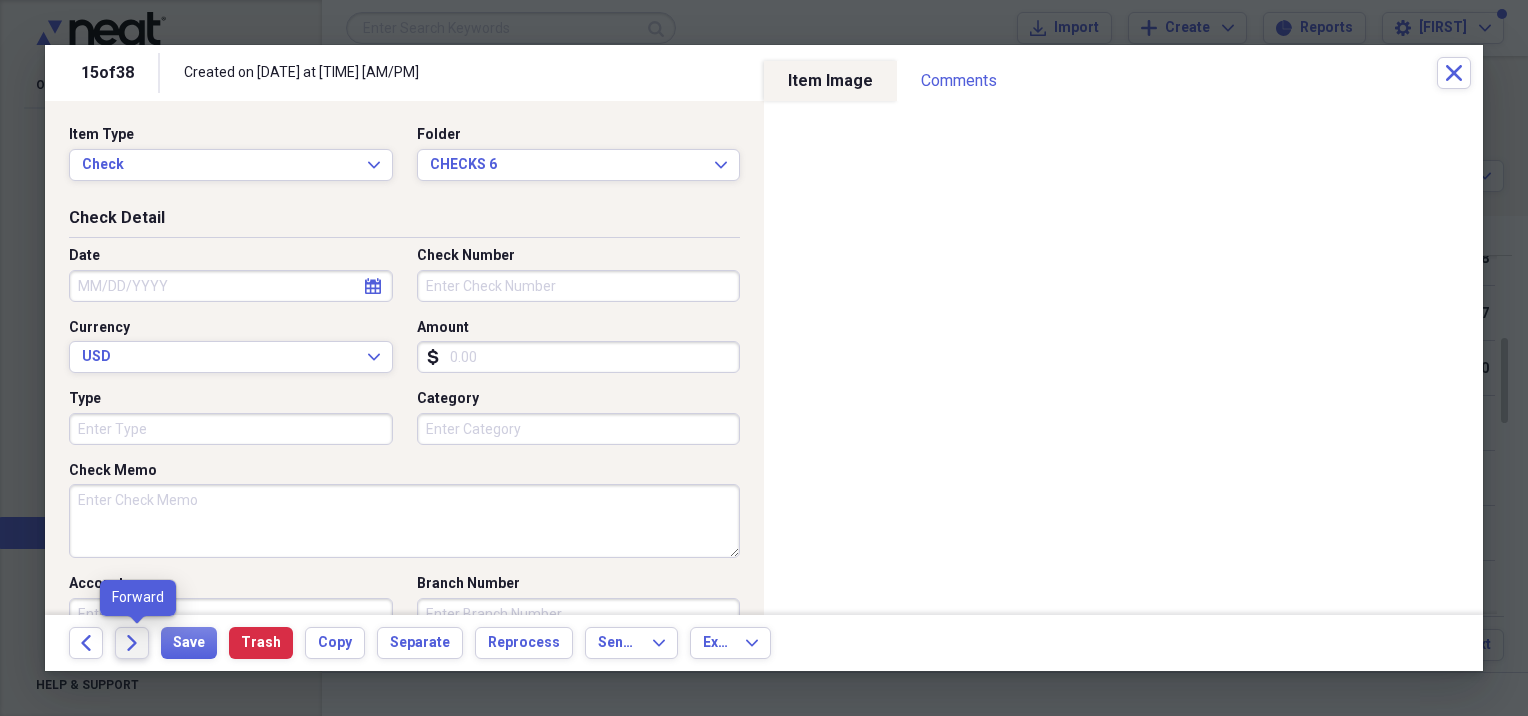 click on "Forward" 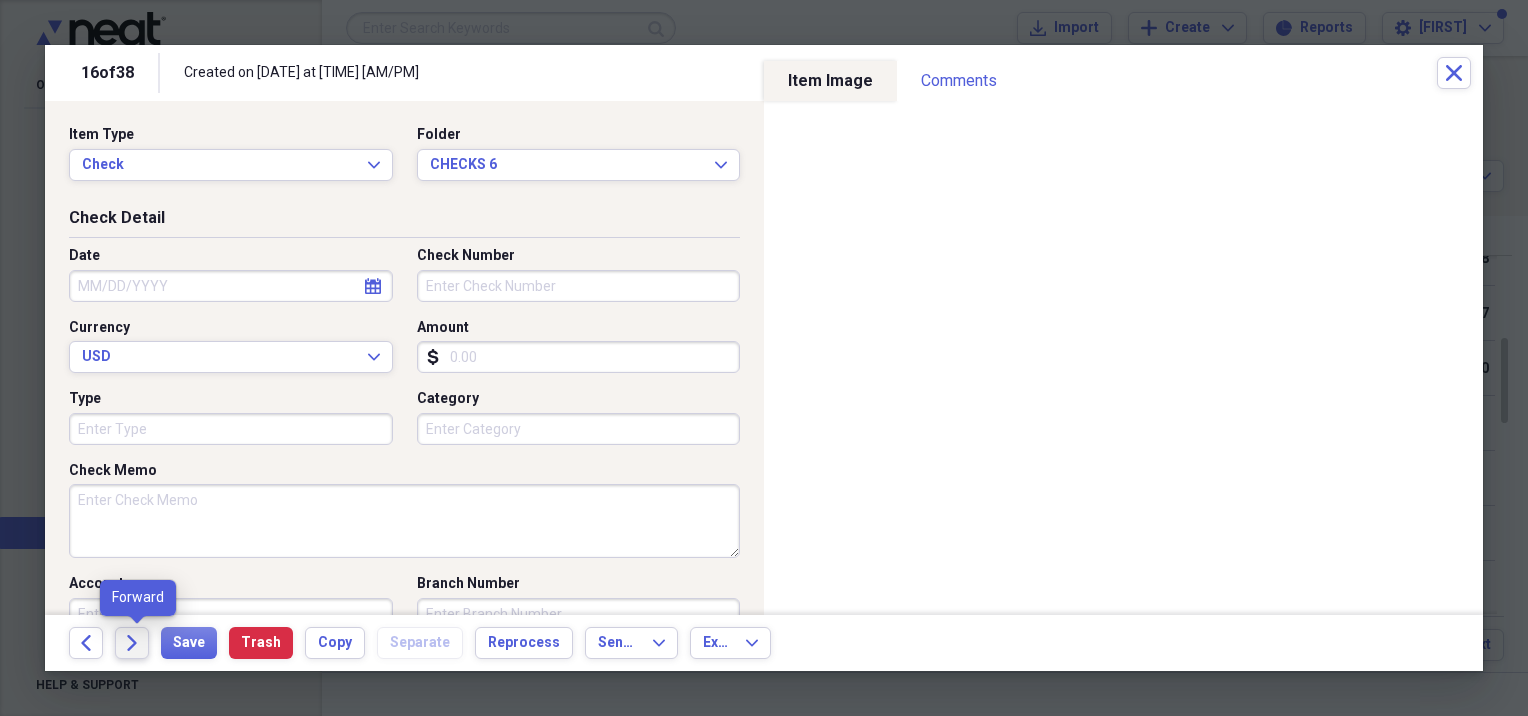 click on "Forward" 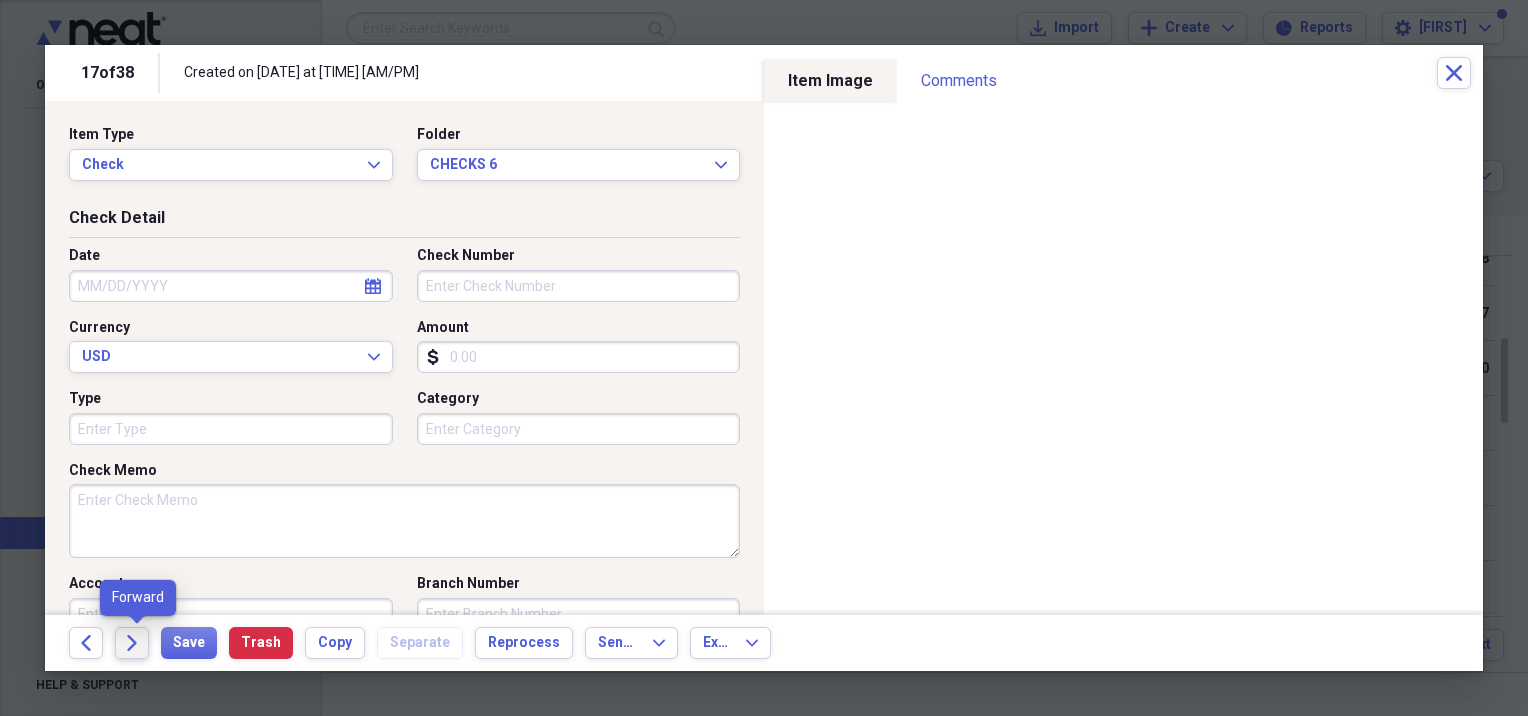 click on "Forward" 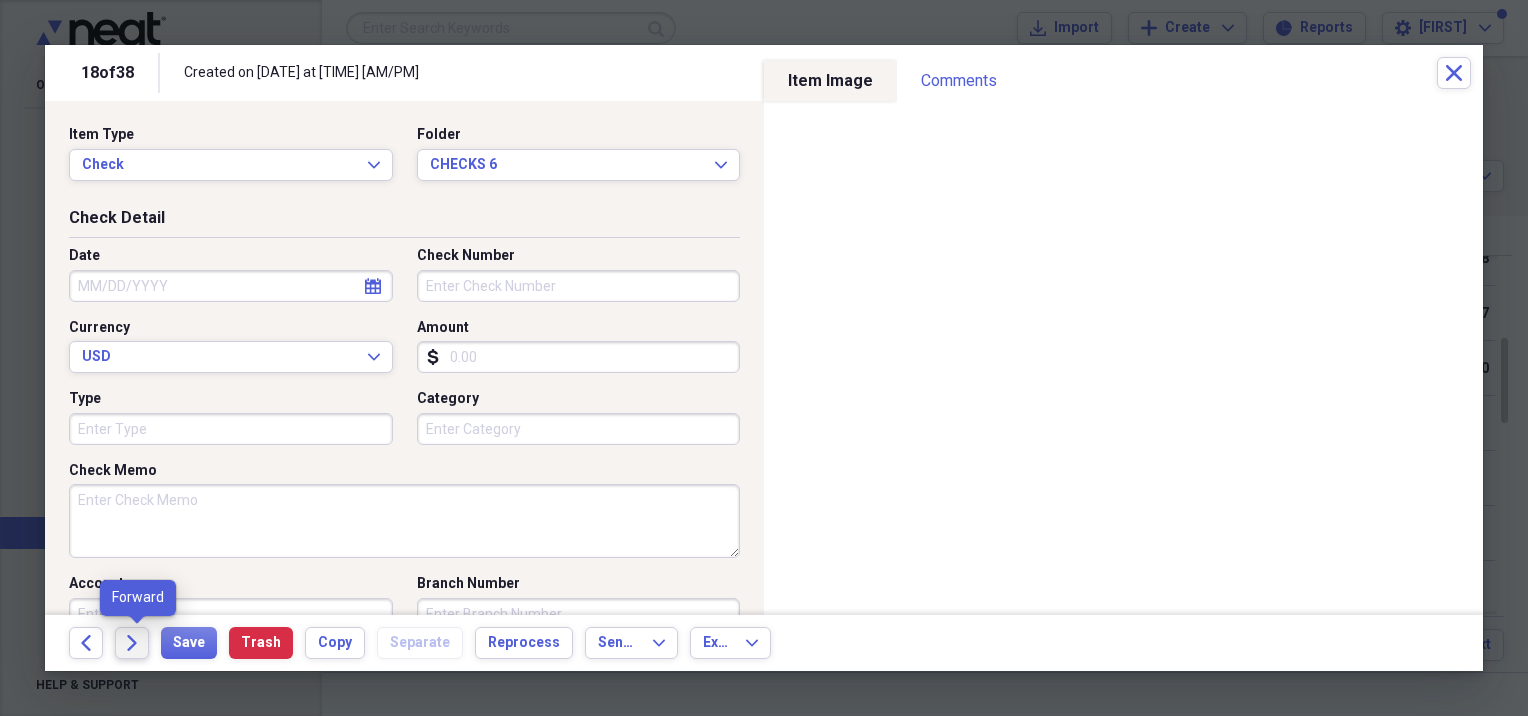 click on "Forward" 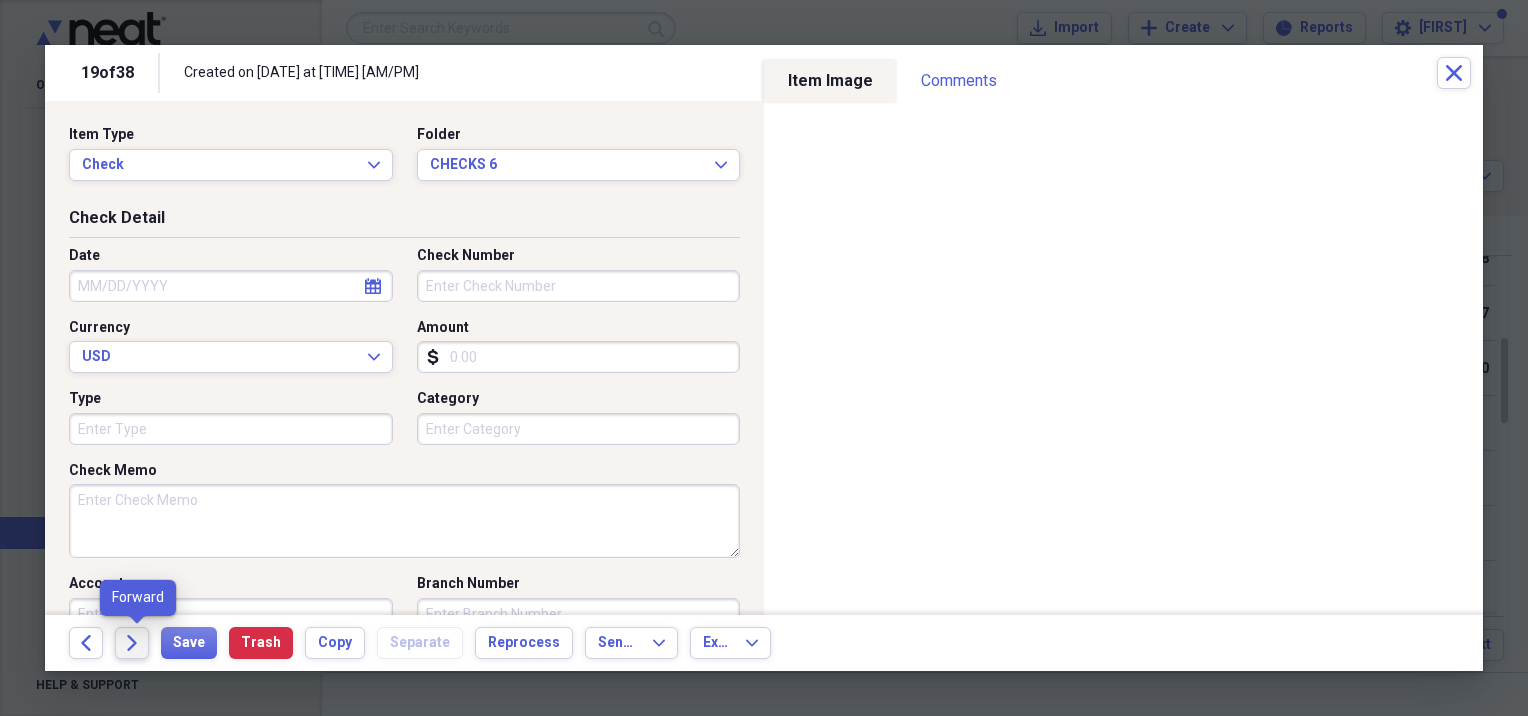 click on "Forward" 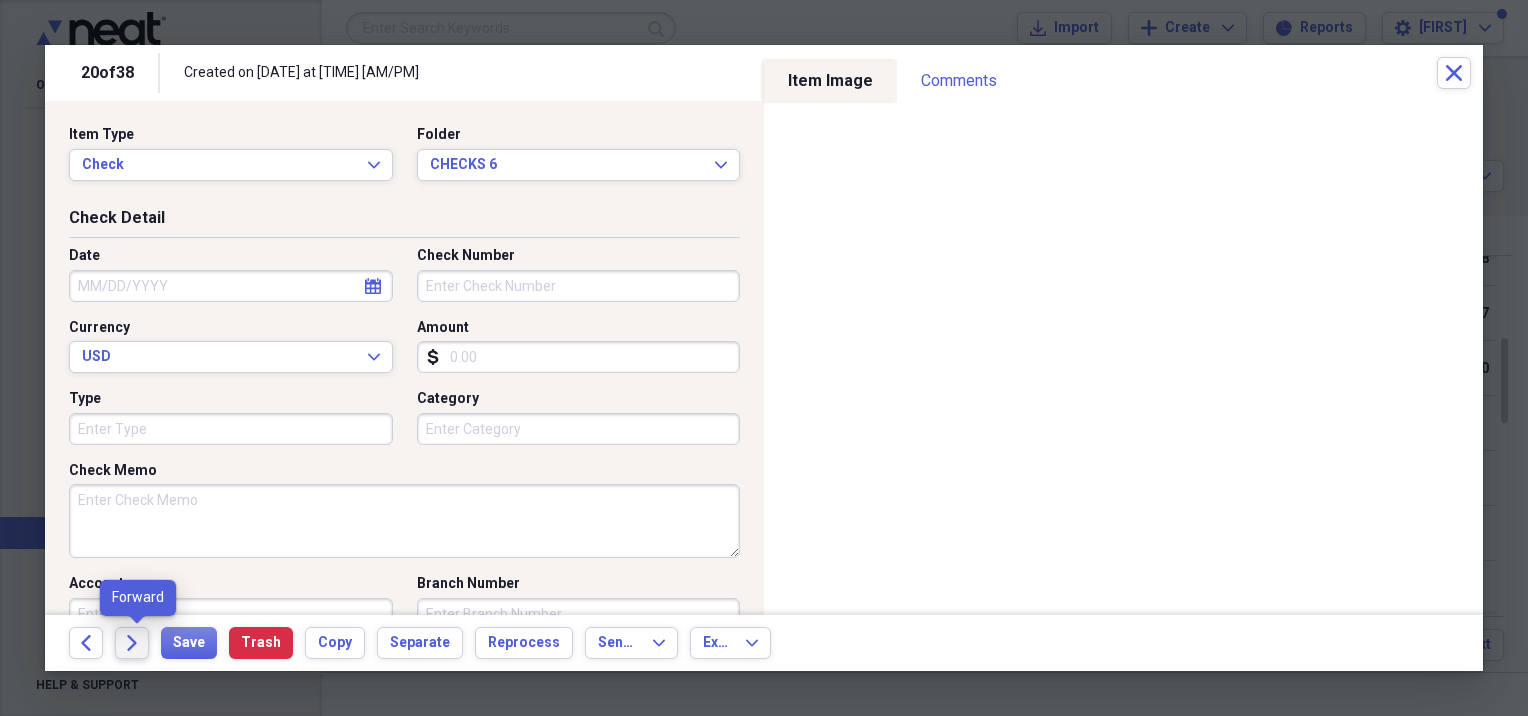 click on "Forward" 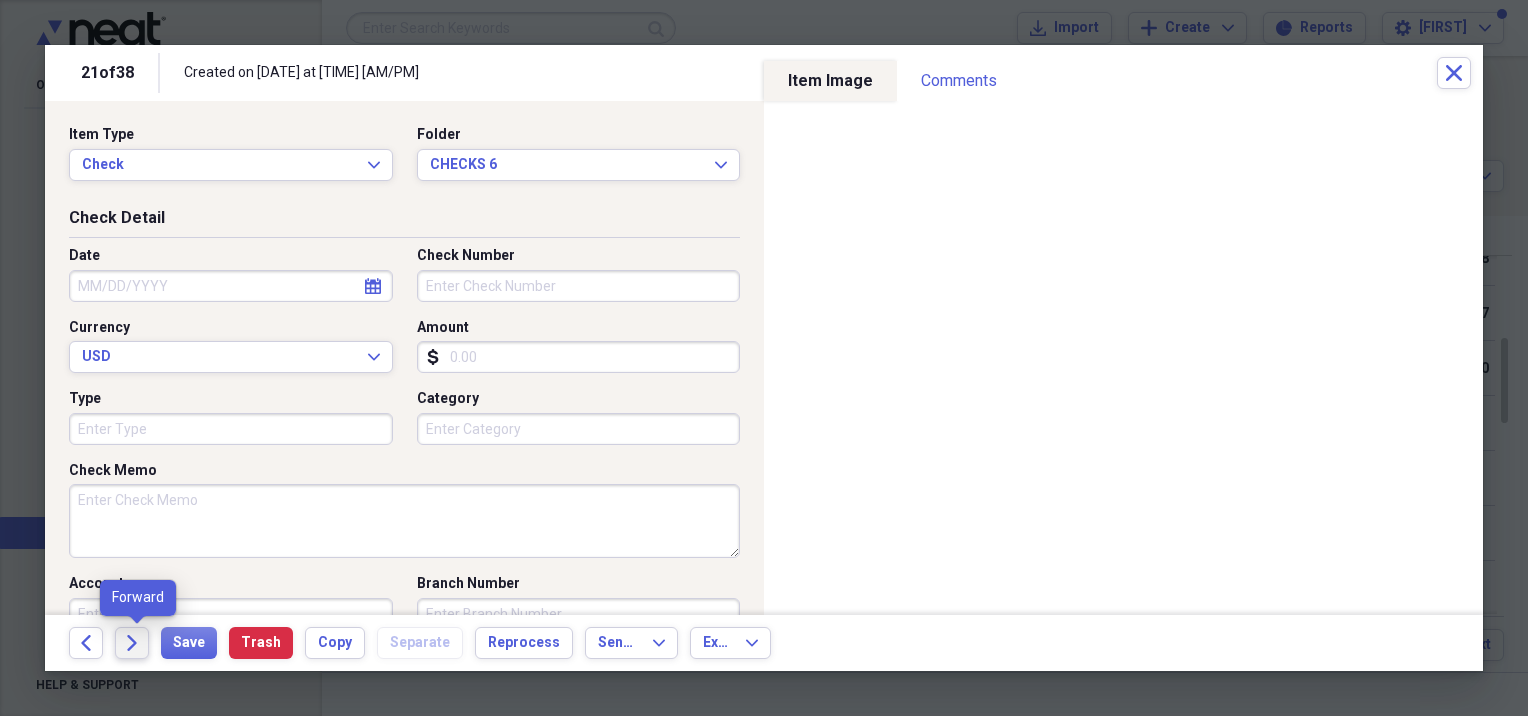 click on "Forward" 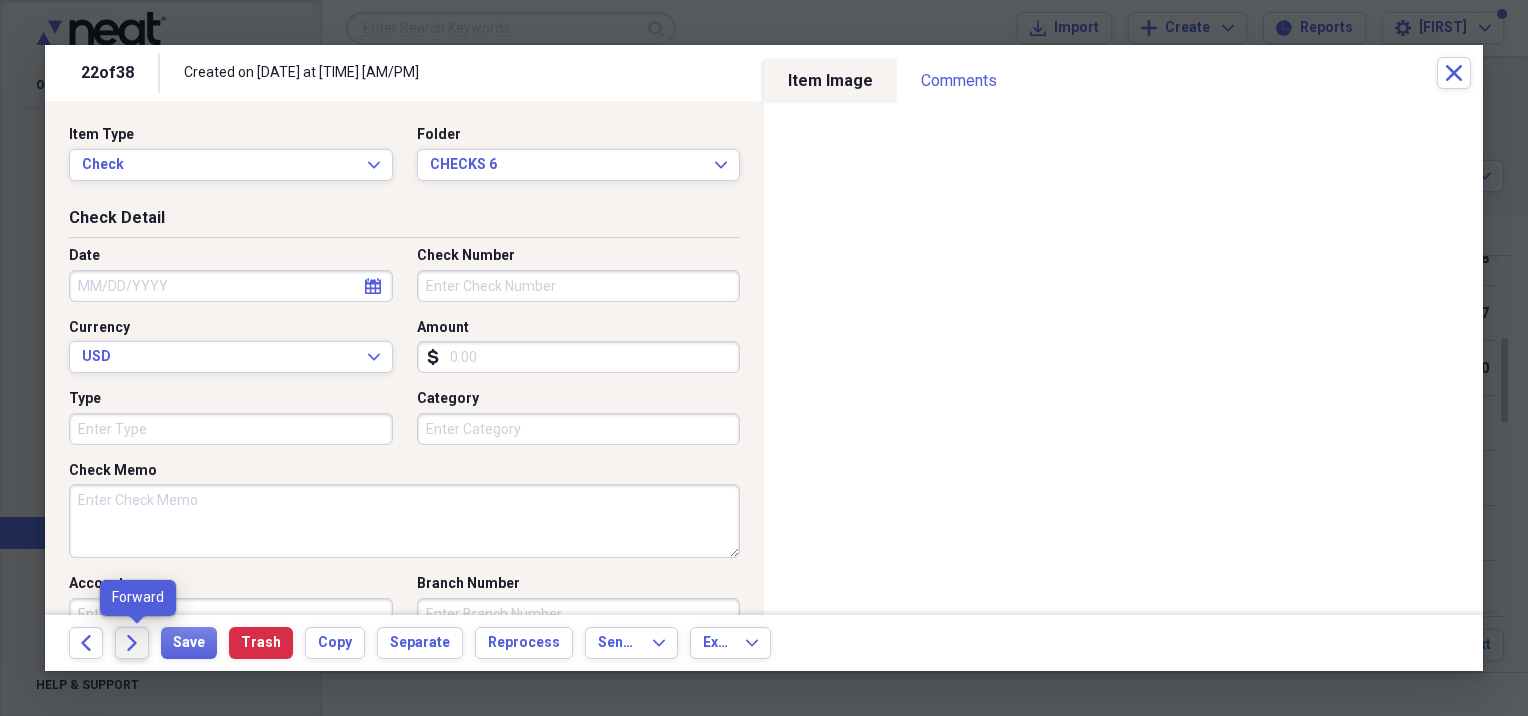 click on "Forward" 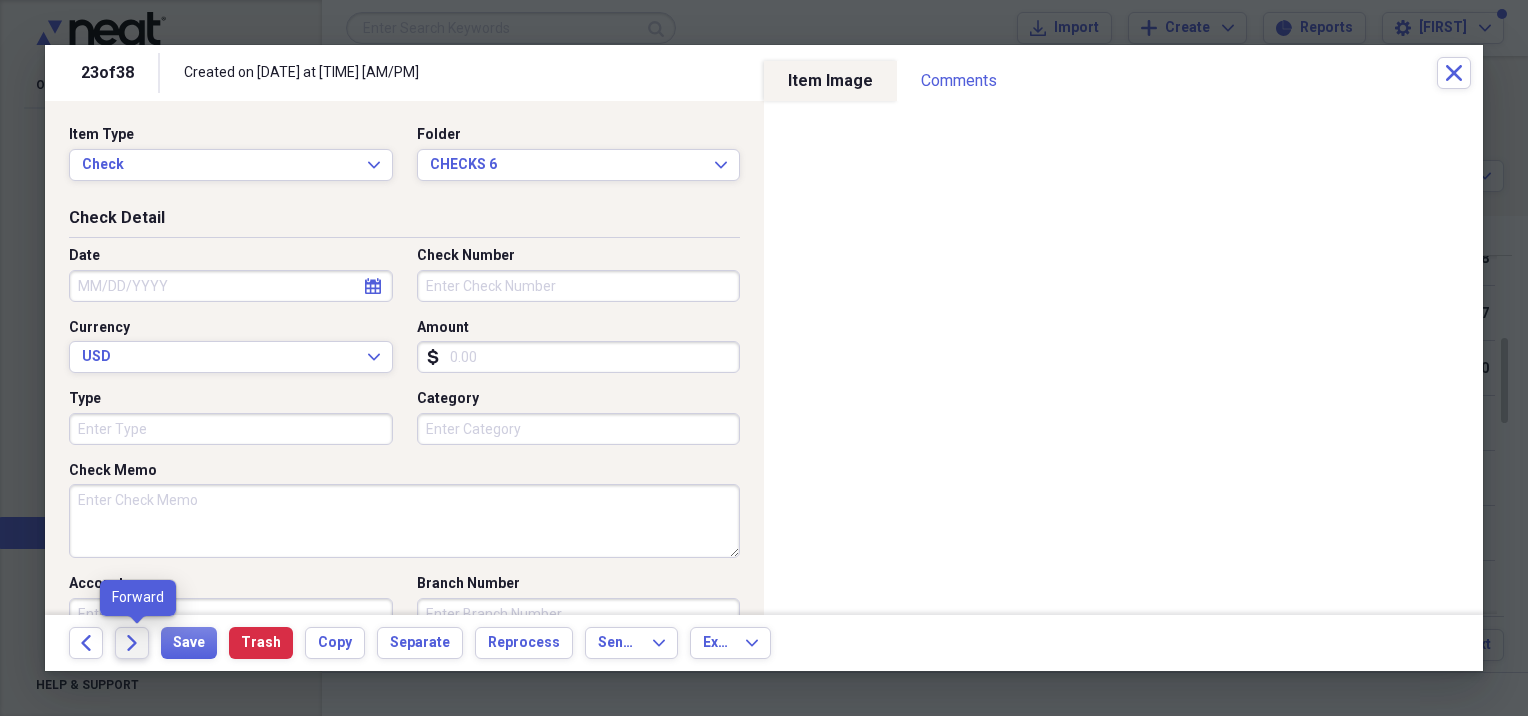 click on "Forward" 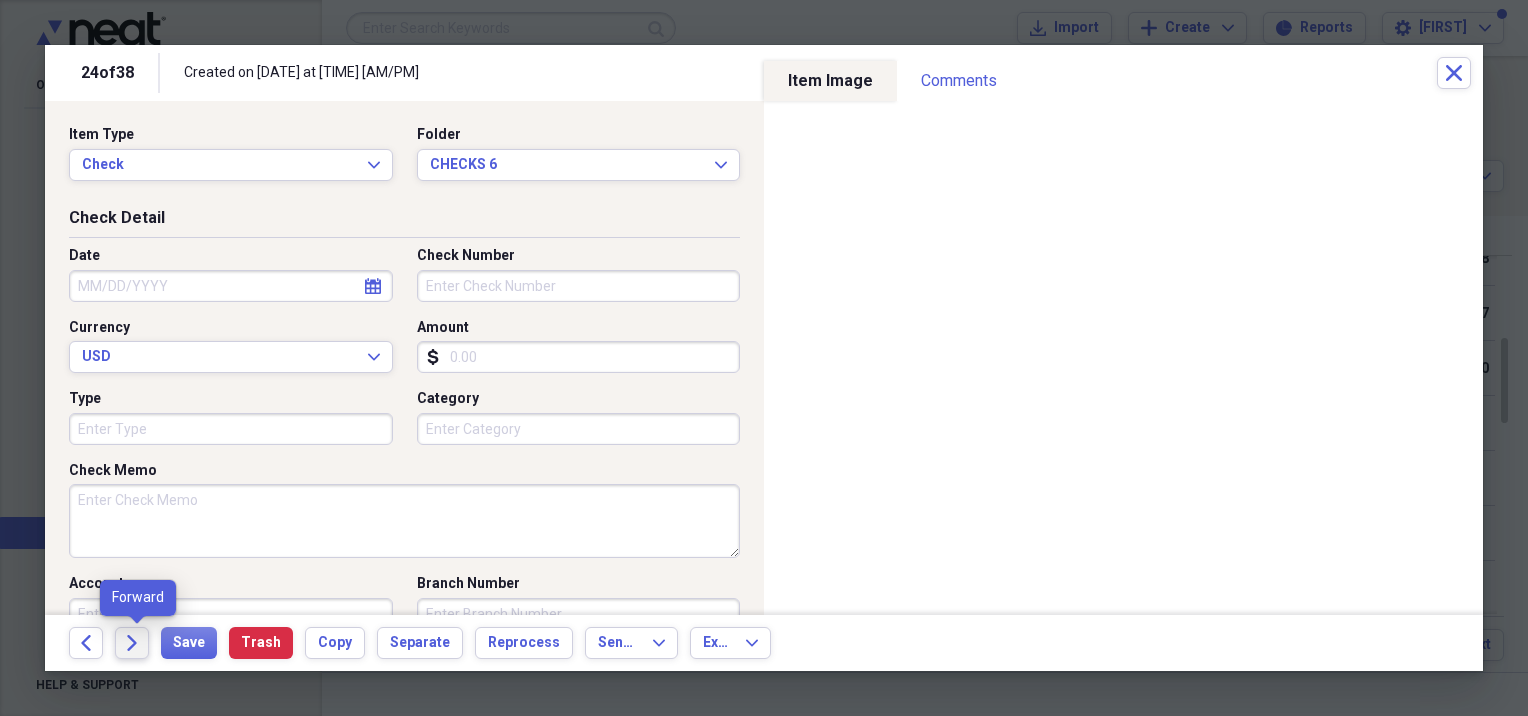 click on "Forward" 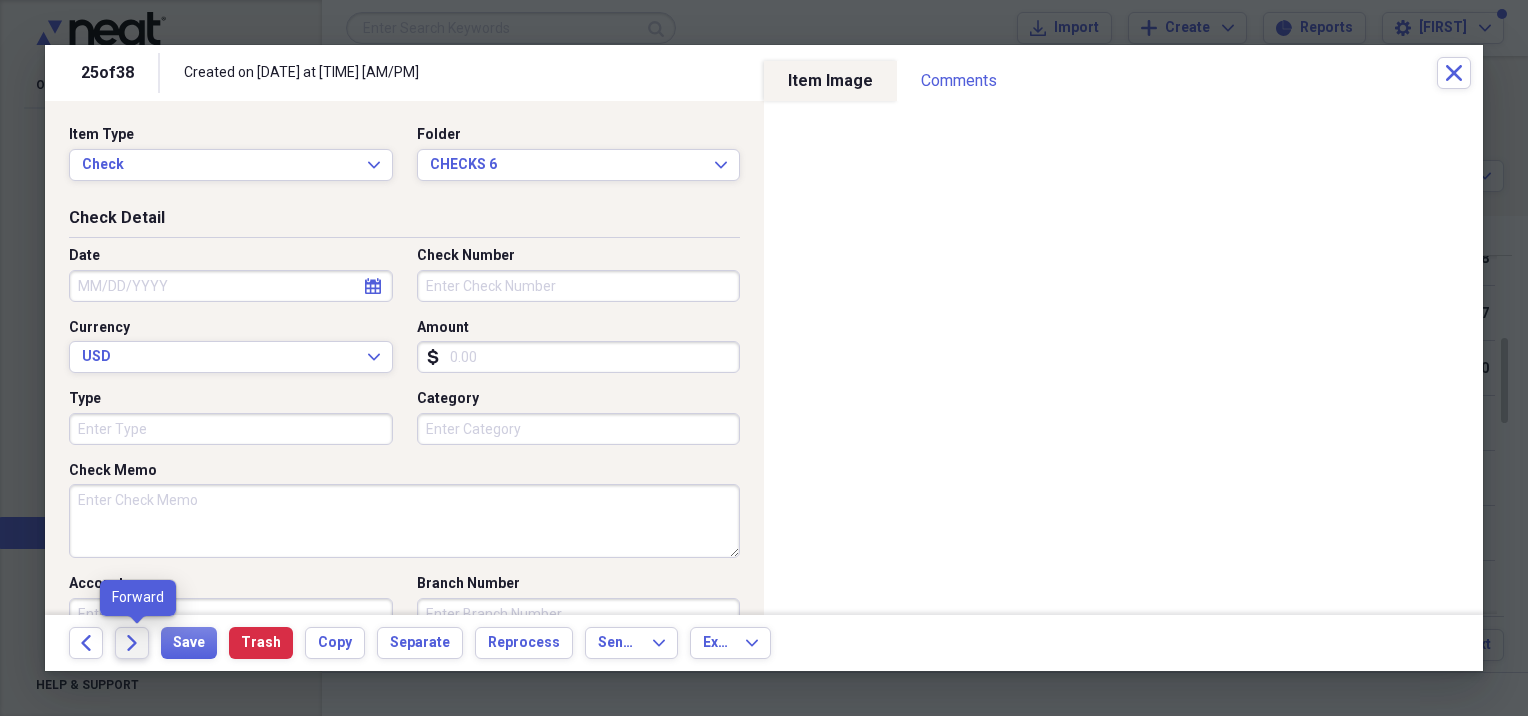 click on "Forward" 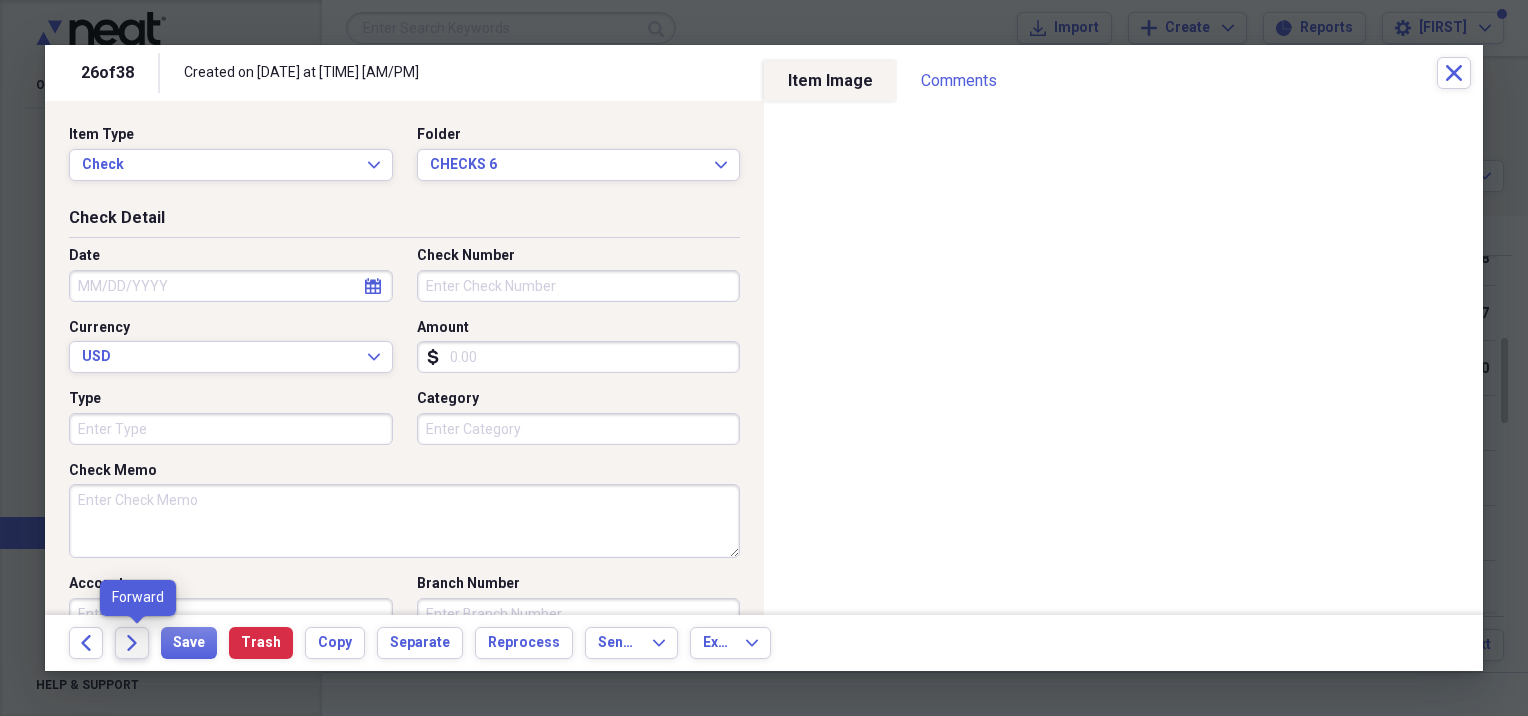 click on "Forward" 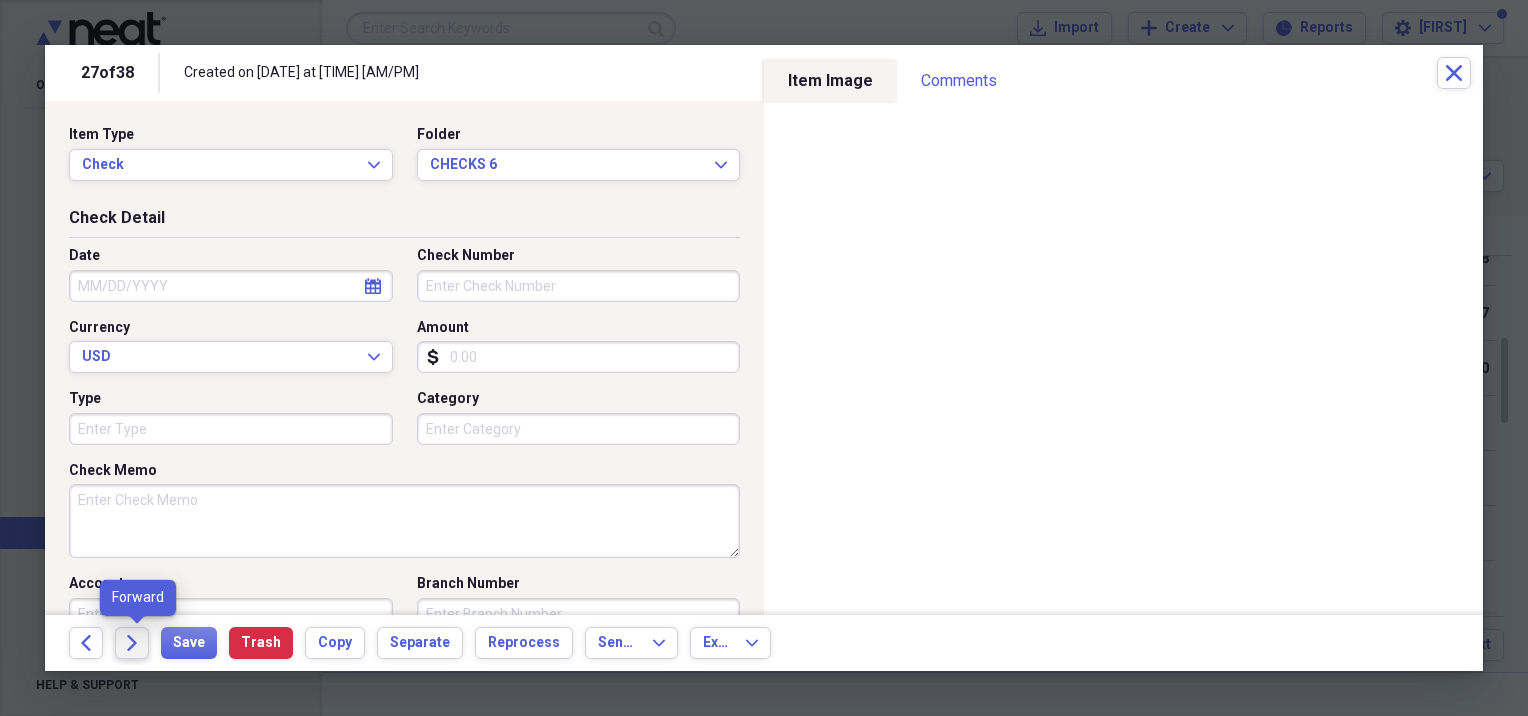 click on "Forward" 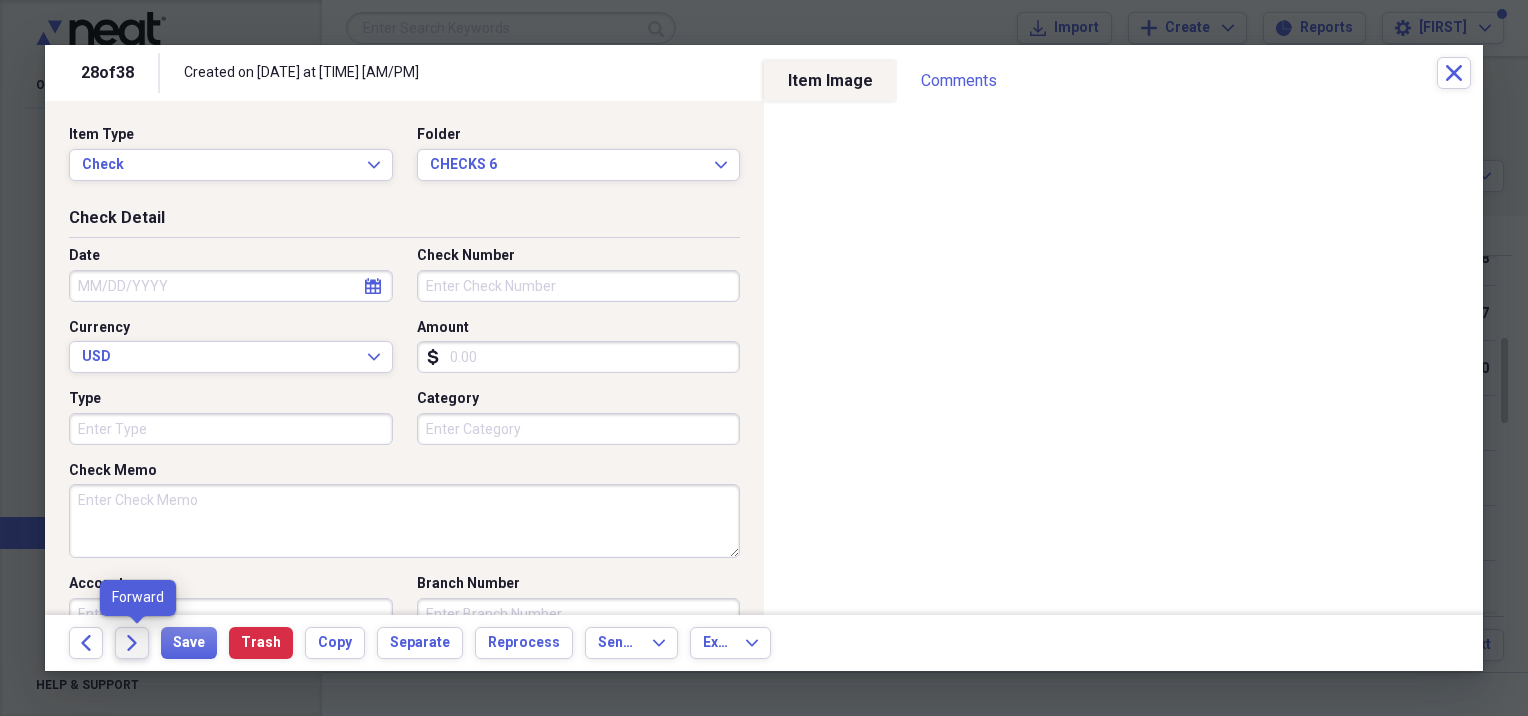 click on "Forward" 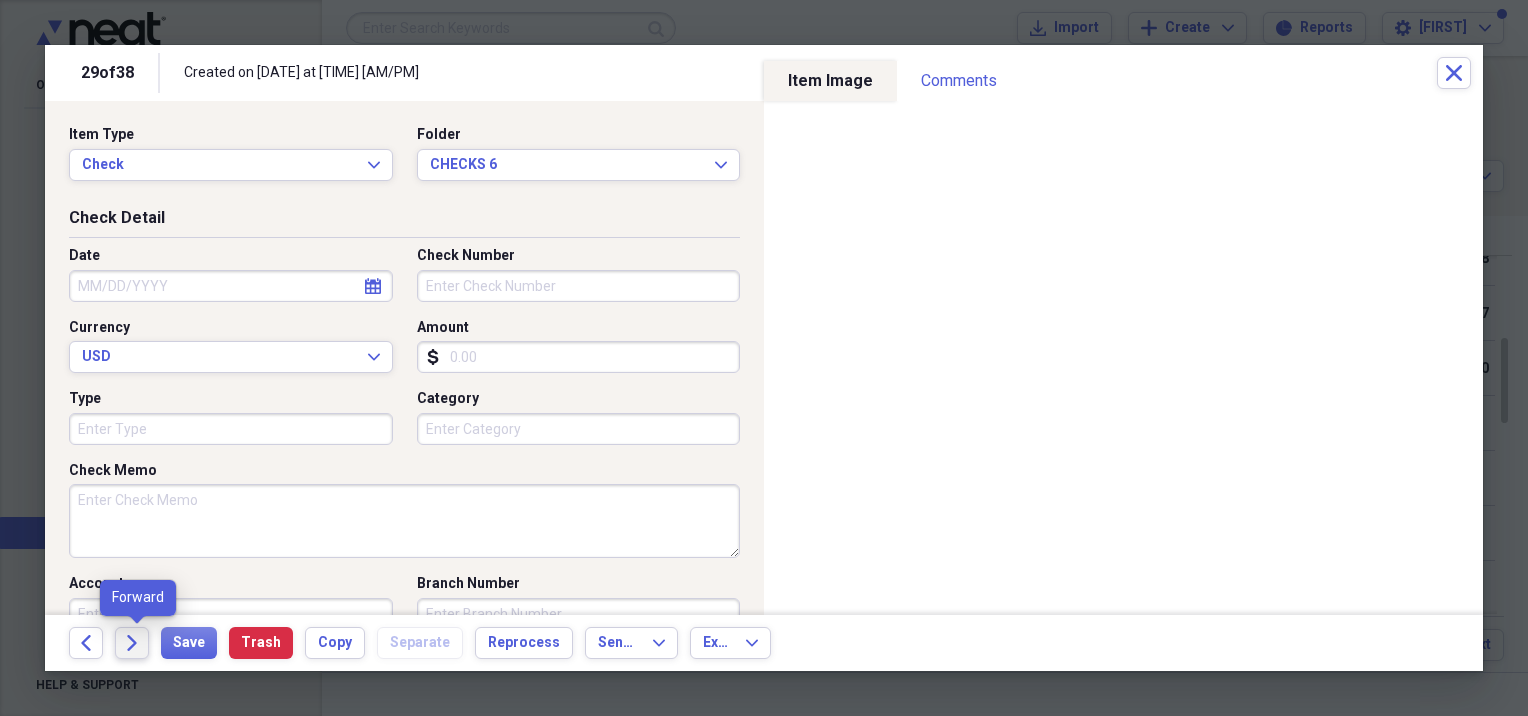 click on "Forward" 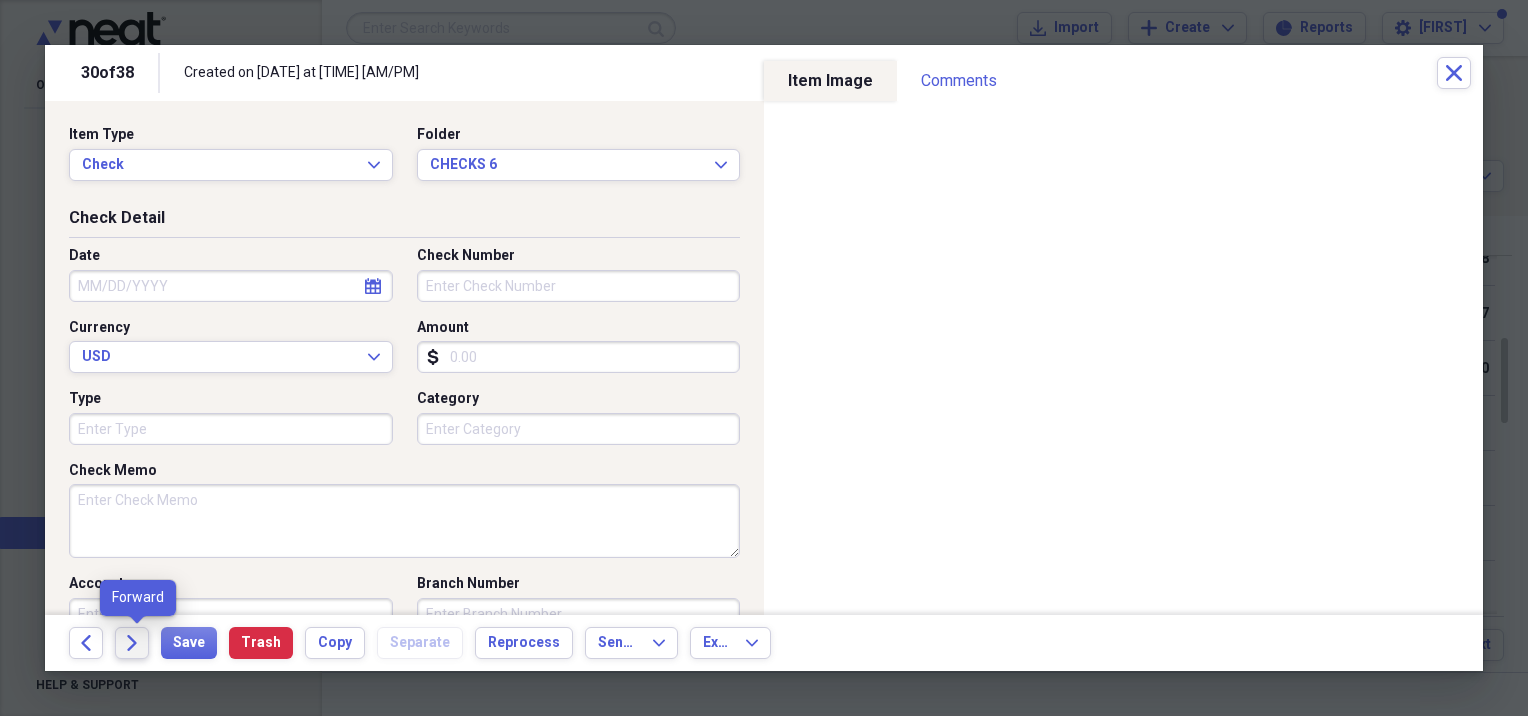 click on "Forward" 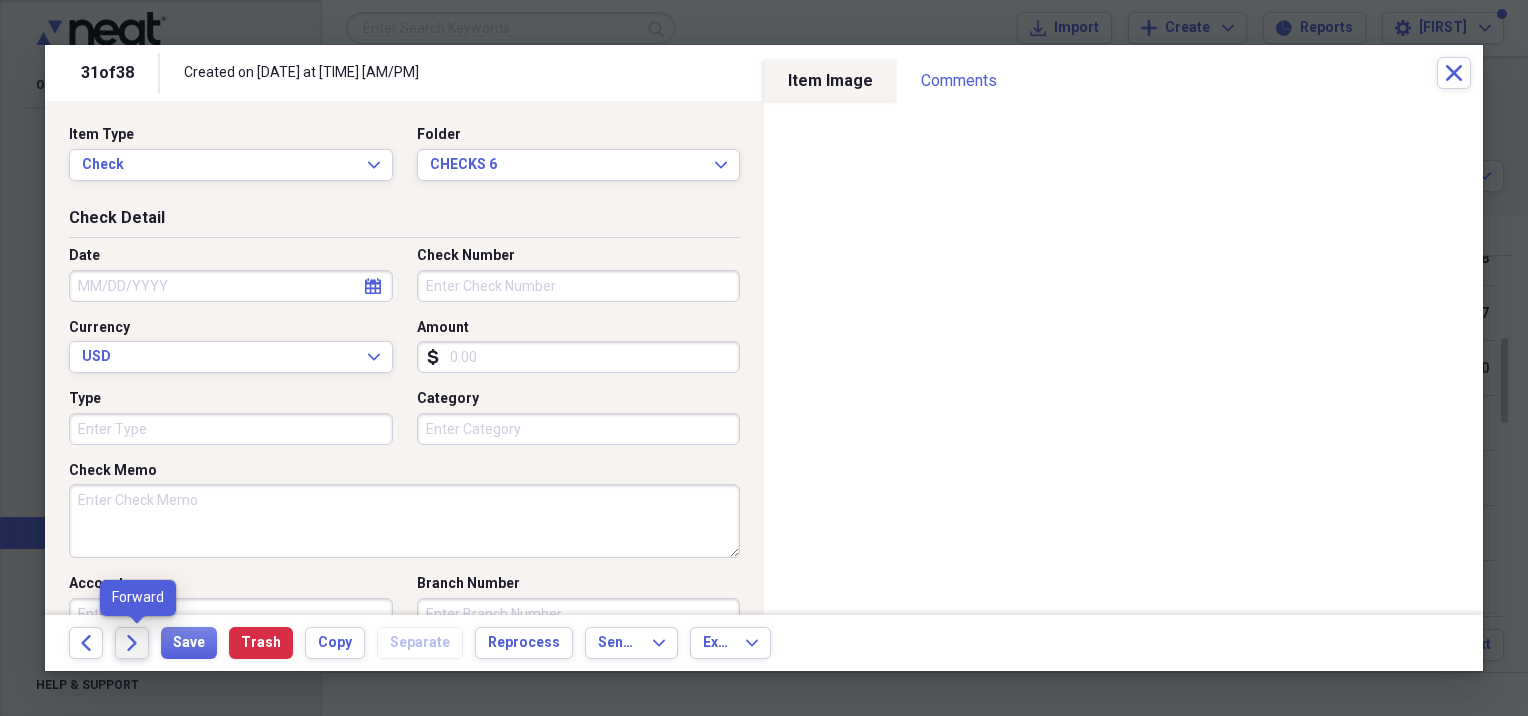 click on "Forward" 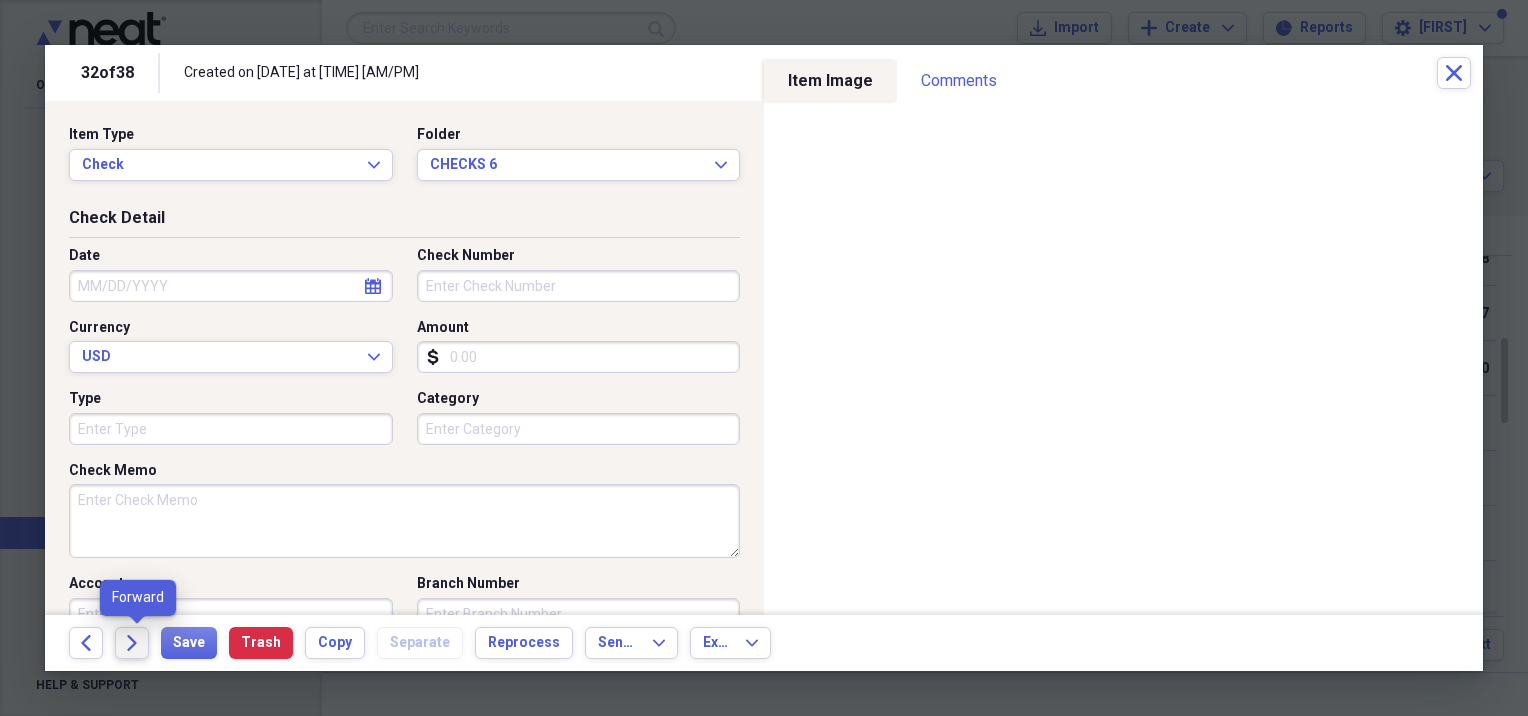 click on "Forward" 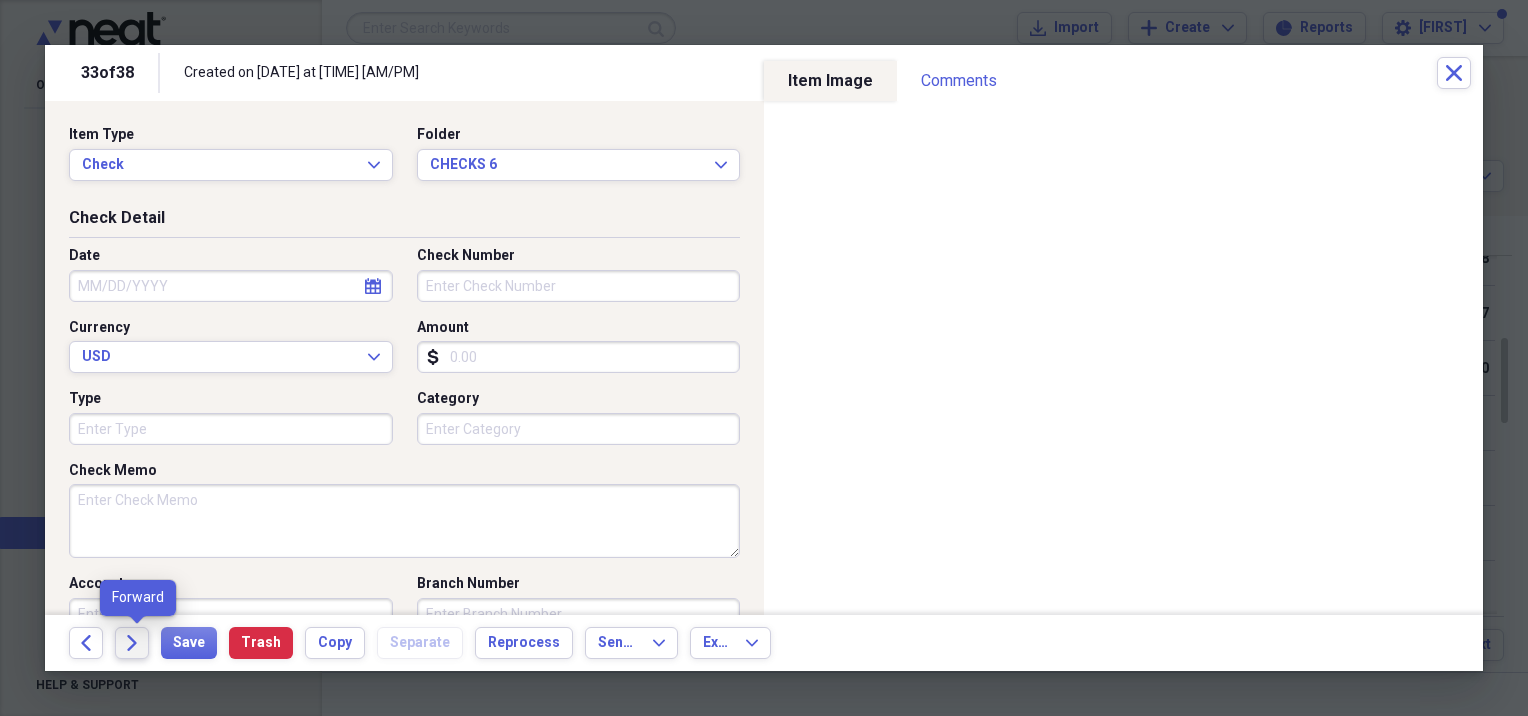 click on "Forward" 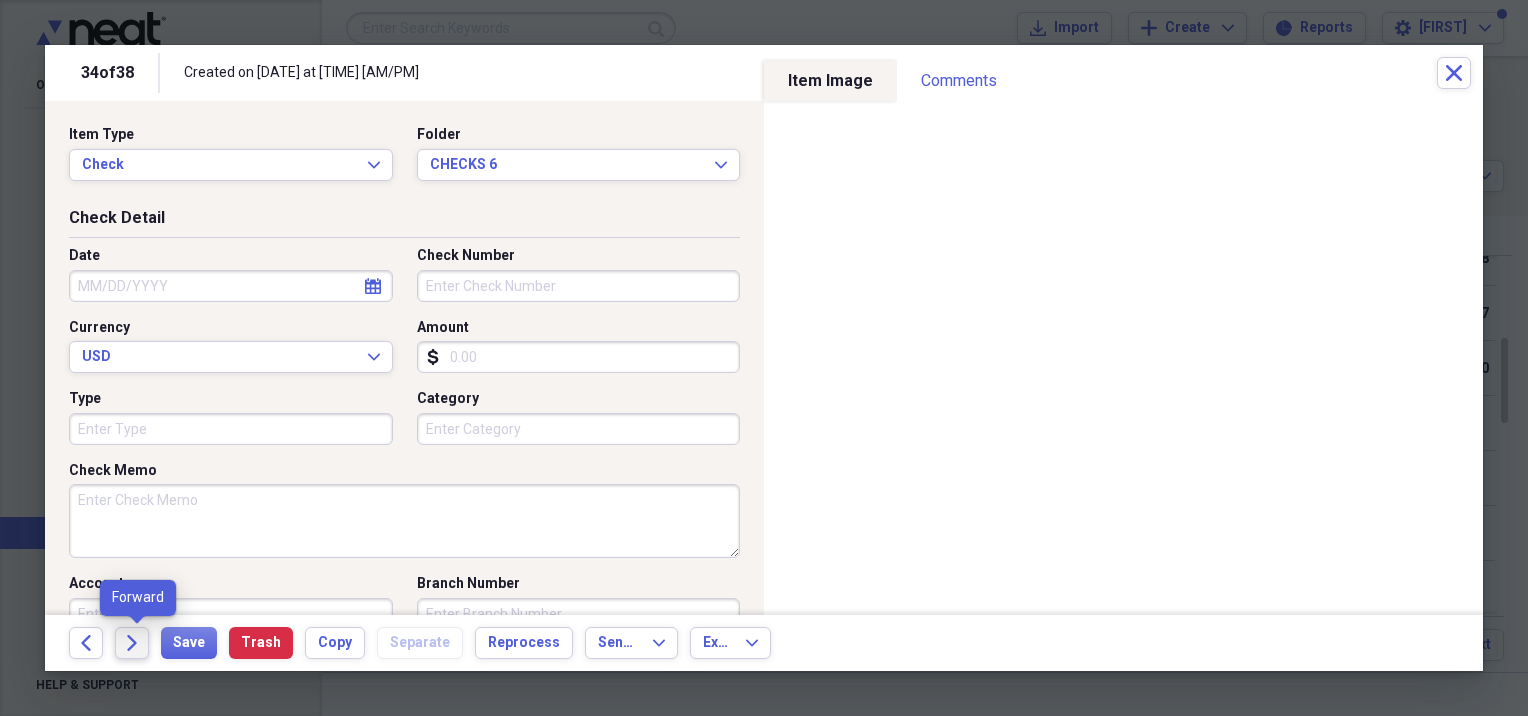 click on "Forward" 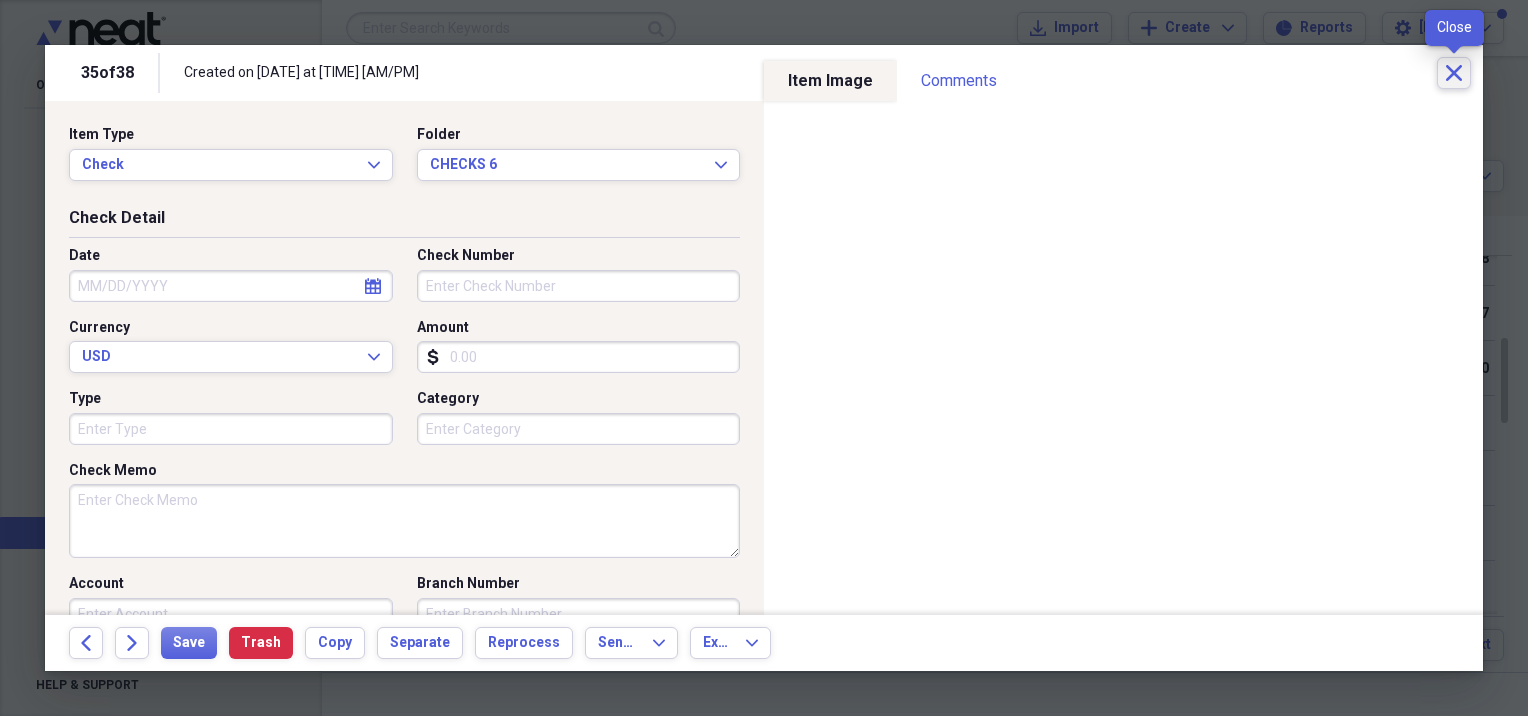 click on "Close" at bounding box center (1454, 73) 